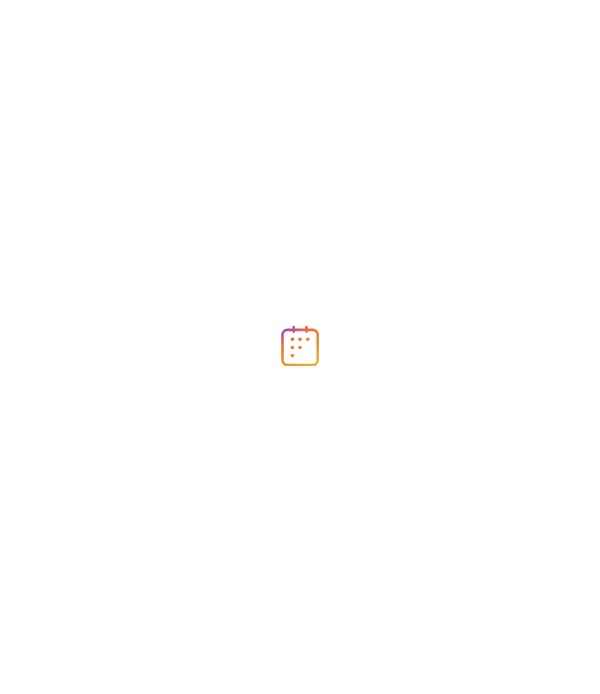 scroll, scrollTop: 0, scrollLeft: 0, axis: both 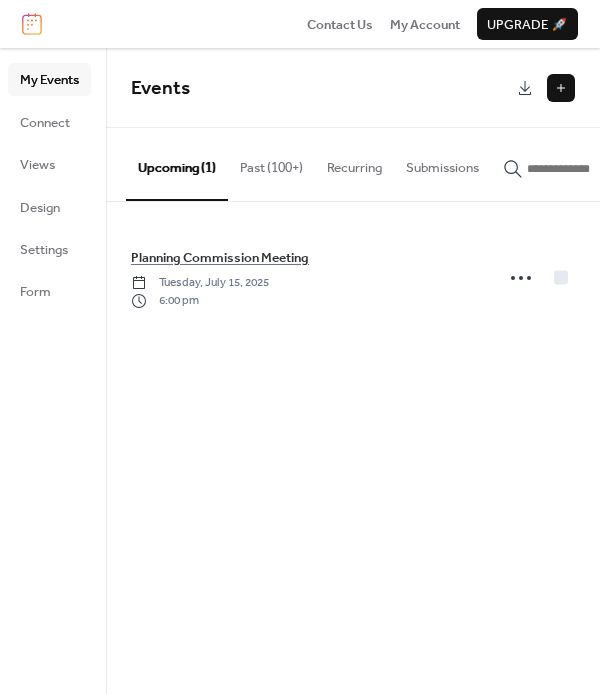 click at bounding box center (561, 88) 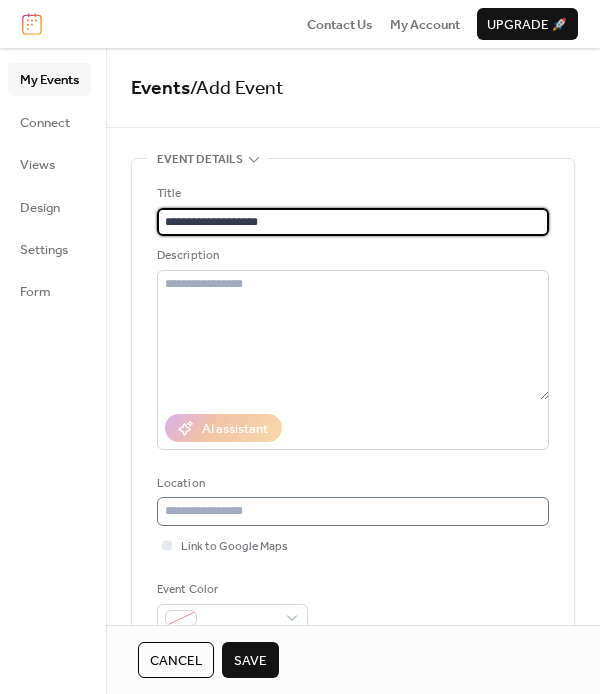 type on "**********" 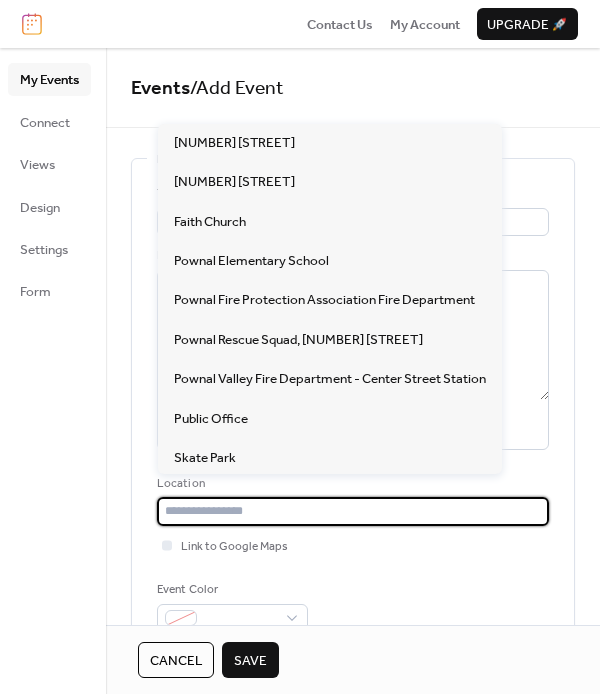 click at bounding box center (353, 511) 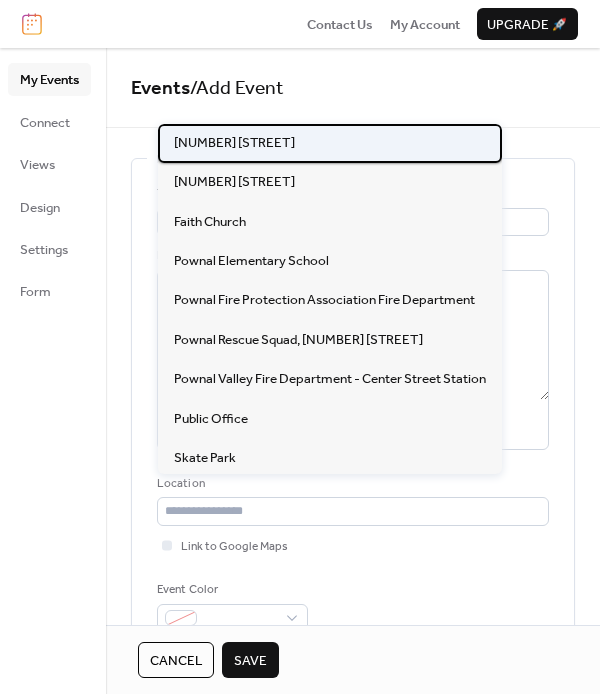 click on "[NUMBER] [STREET]" at bounding box center [234, 143] 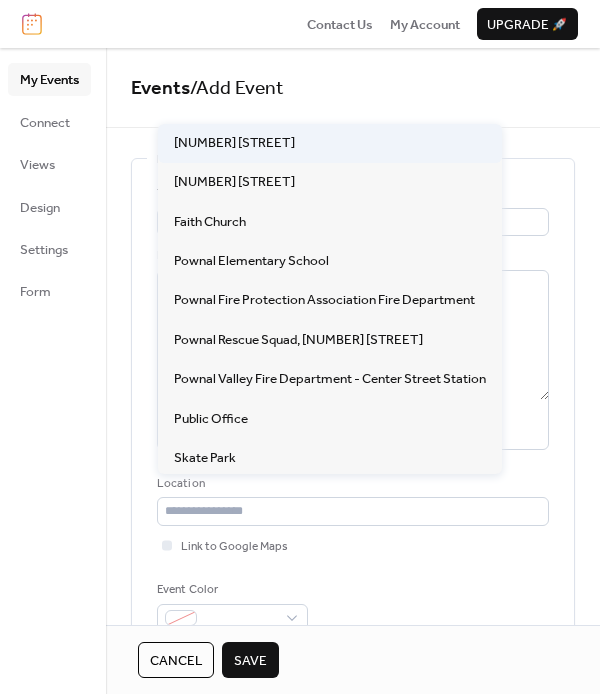 type on "**********" 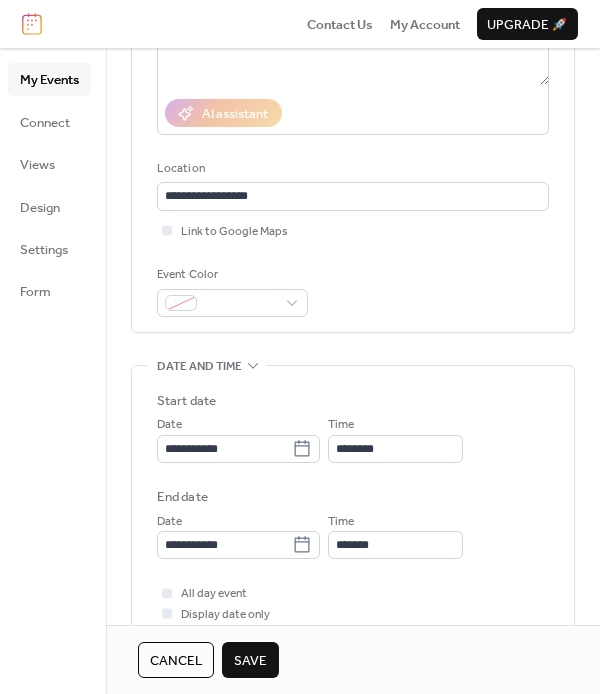 scroll, scrollTop: 322, scrollLeft: 0, axis: vertical 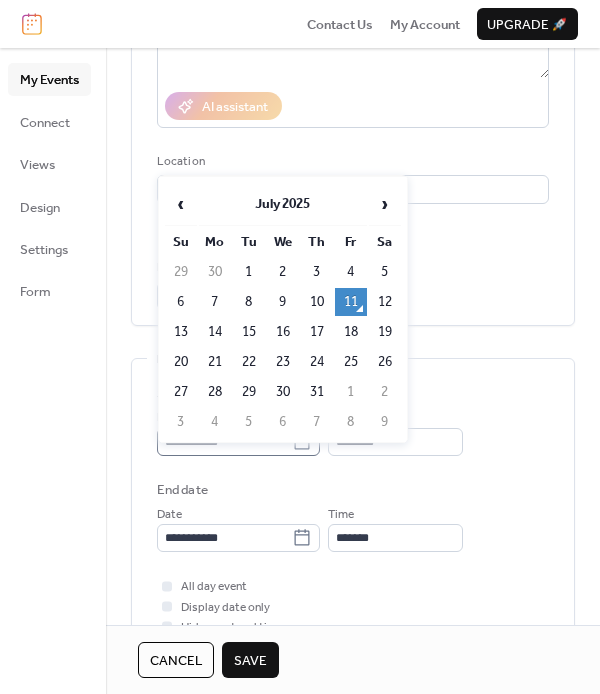click 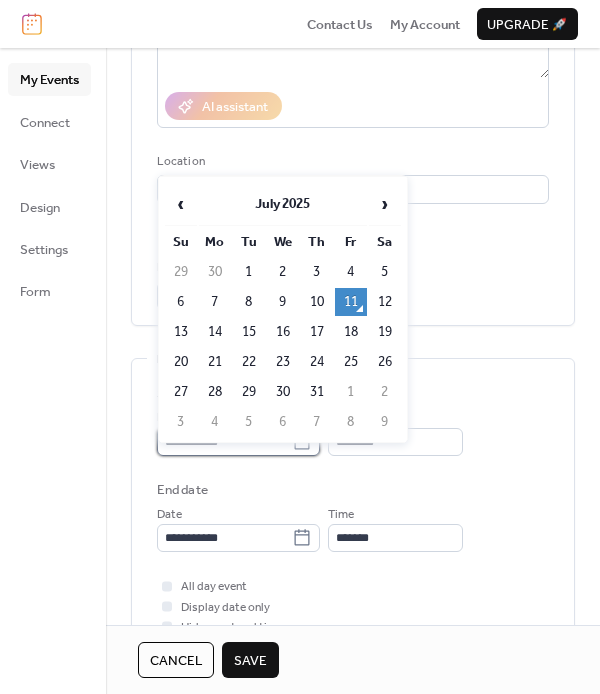 click on "**********" at bounding box center [224, 442] 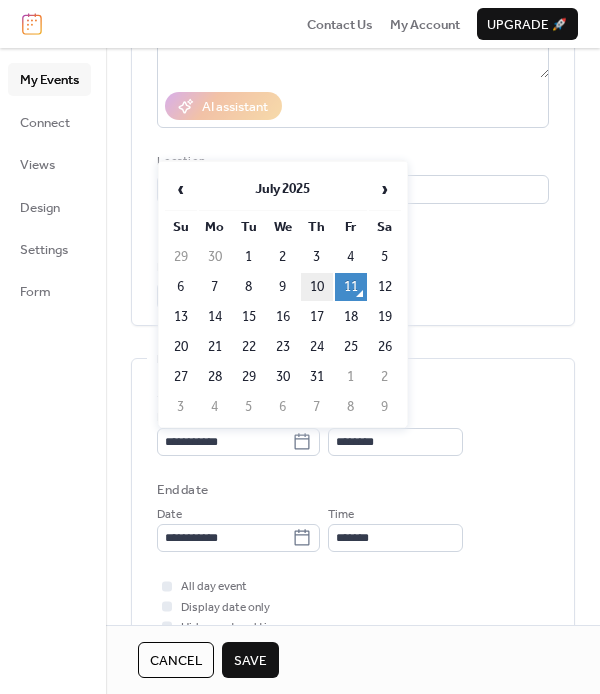 click on "10" at bounding box center [317, 287] 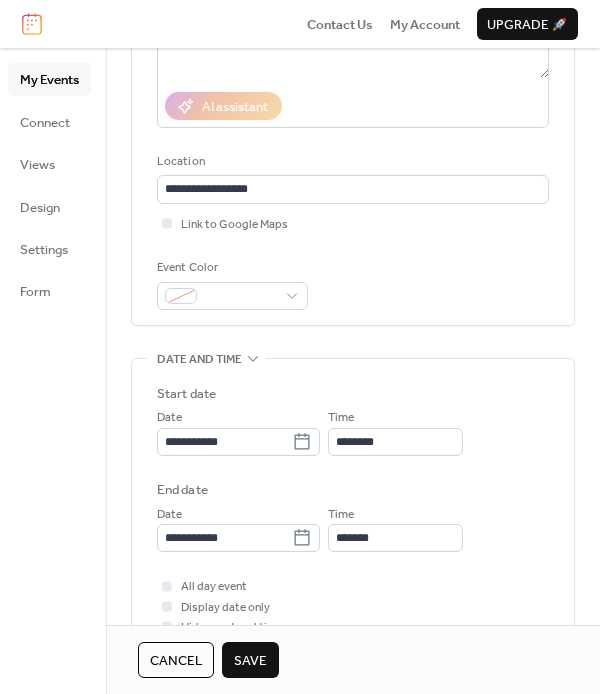 click on "Save" at bounding box center [250, 661] 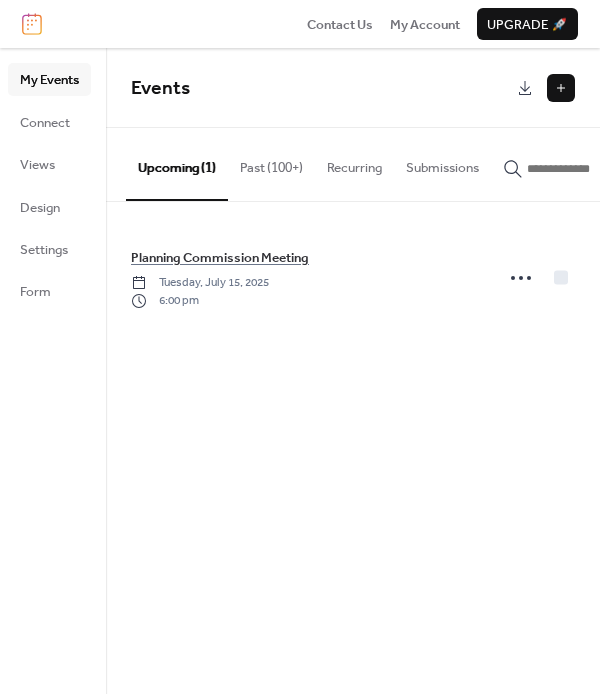 click on "Past  (100+)" at bounding box center [271, 163] 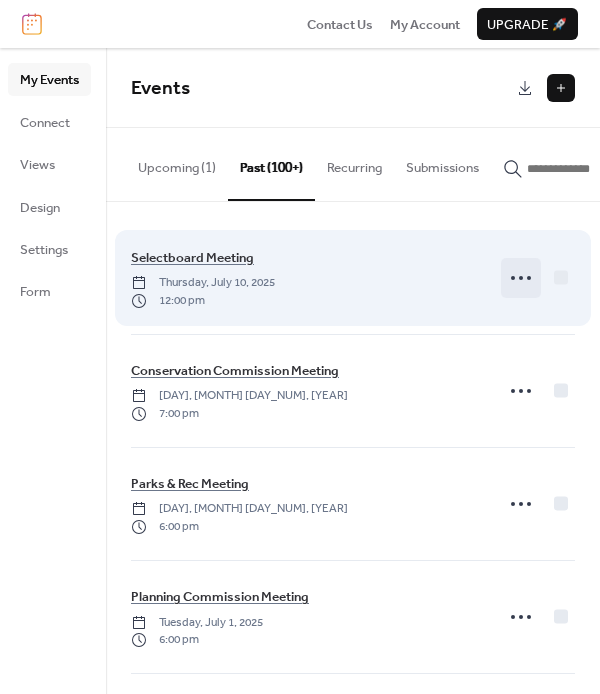 click 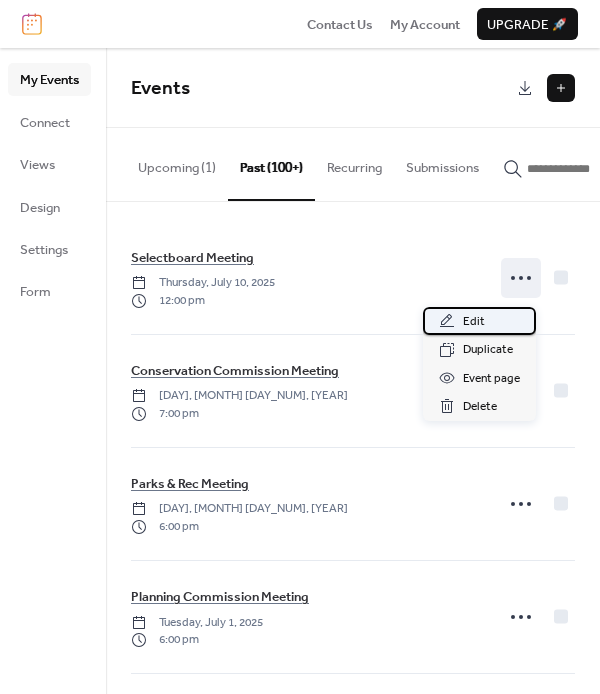 click on "Edit" at bounding box center [474, 322] 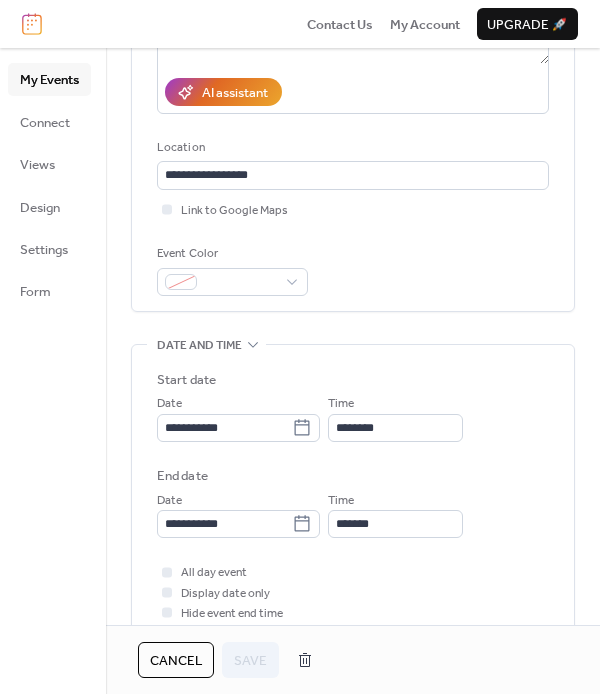 scroll, scrollTop: 340, scrollLeft: 0, axis: vertical 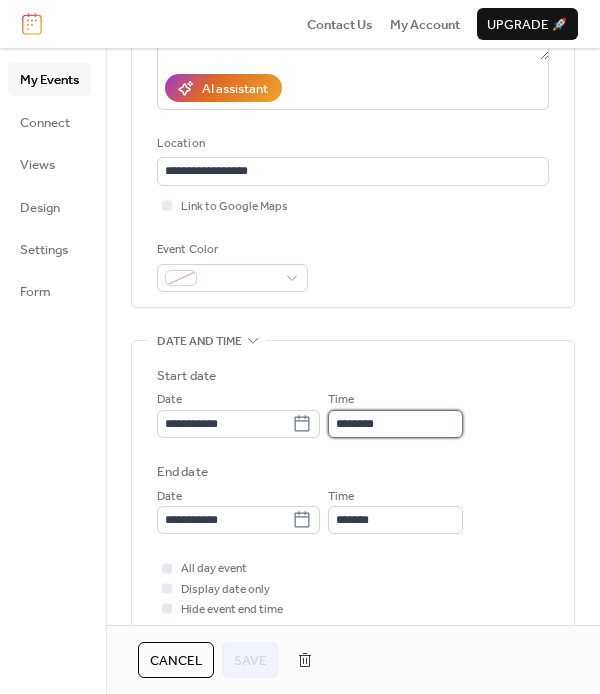 click on "********" at bounding box center (395, 424) 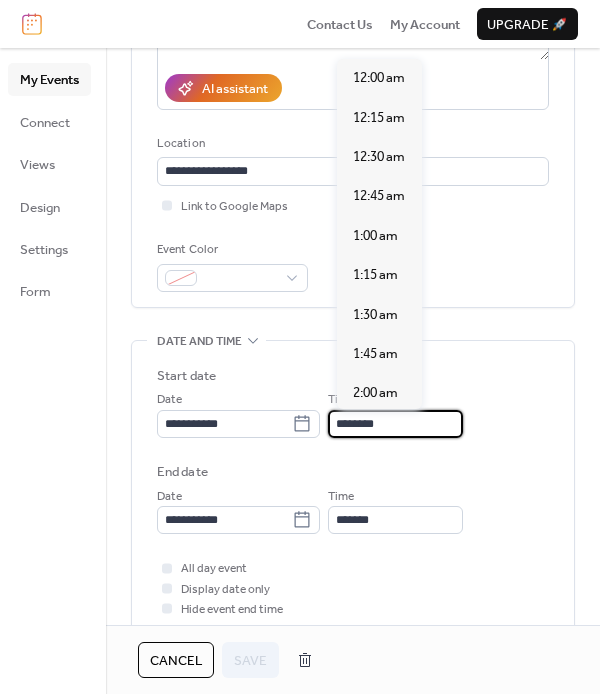 scroll, scrollTop: 1900, scrollLeft: 0, axis: vertical 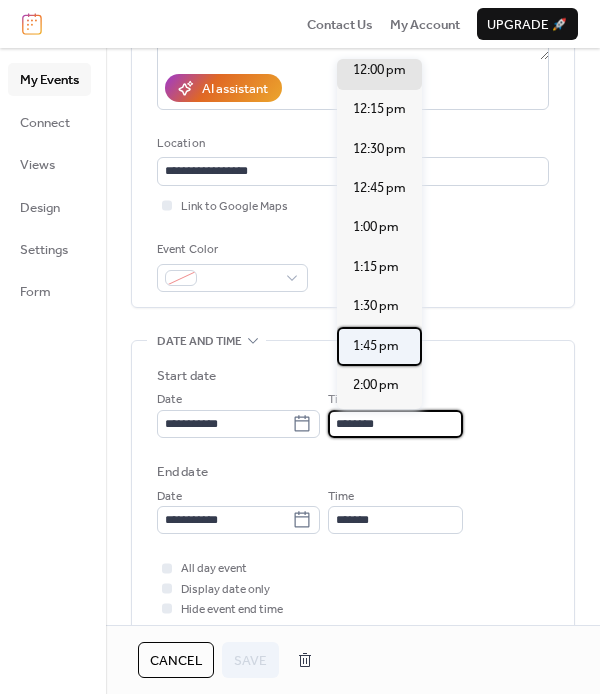 click on "1:45 pm" at bounding box center (379, 346) 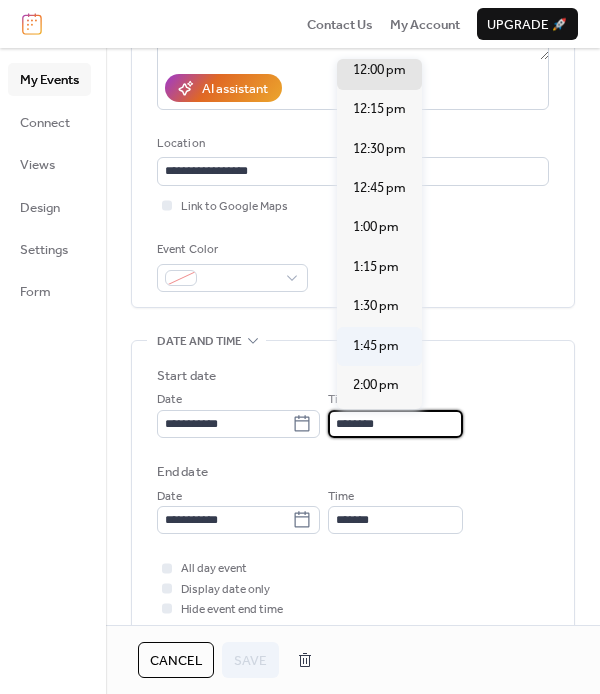 type on "*******" 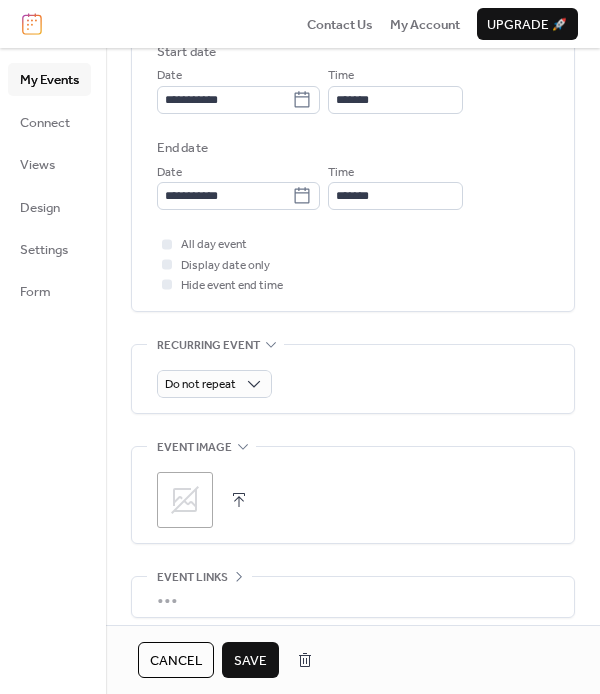 scroll, scrollTop: 664, scrollLeft: 0, axis: vertical 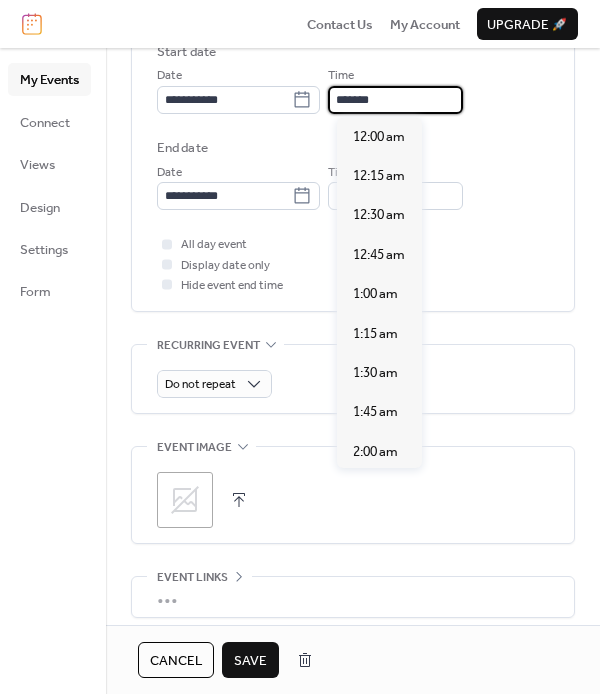 drag, startPoint x: 379, startPoint y: 337, endPoint x: 401, endPoint y: 111, distance: 227.06827 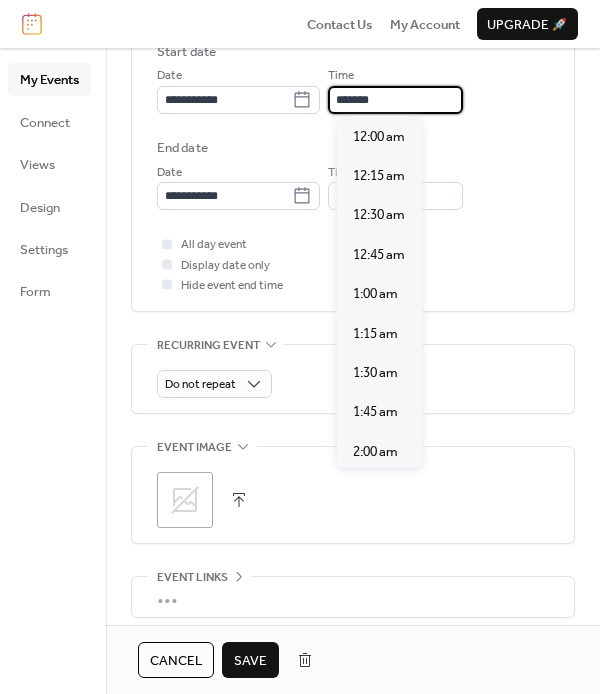 click on "*******" at bounding box center (395, 100) 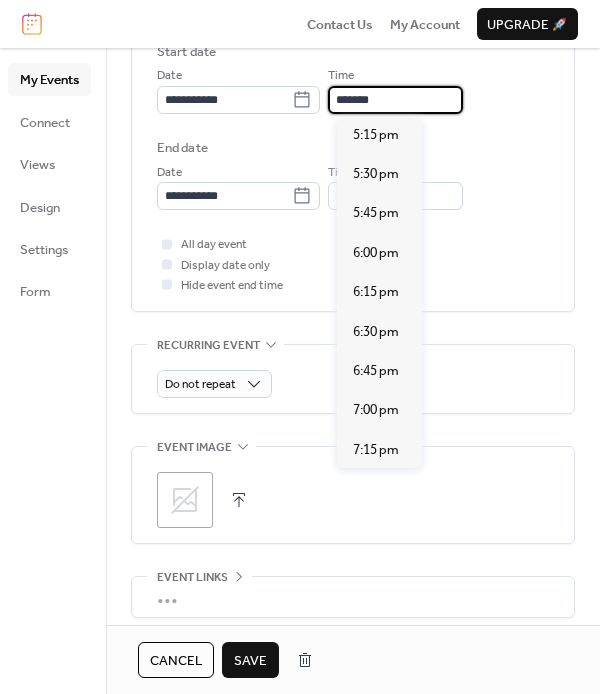scroll, scrollTop: 2722, scrollLeft: 0, axis: vertical 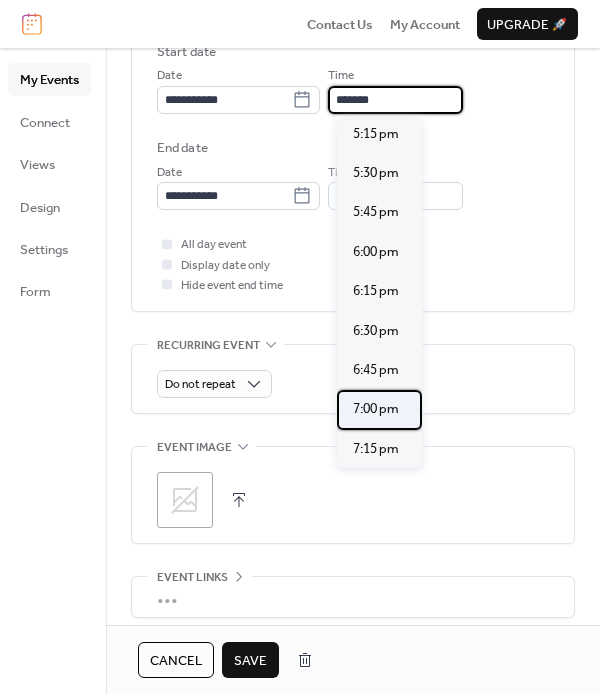 click on "7:00 pm" at bounding box center [376, 409] 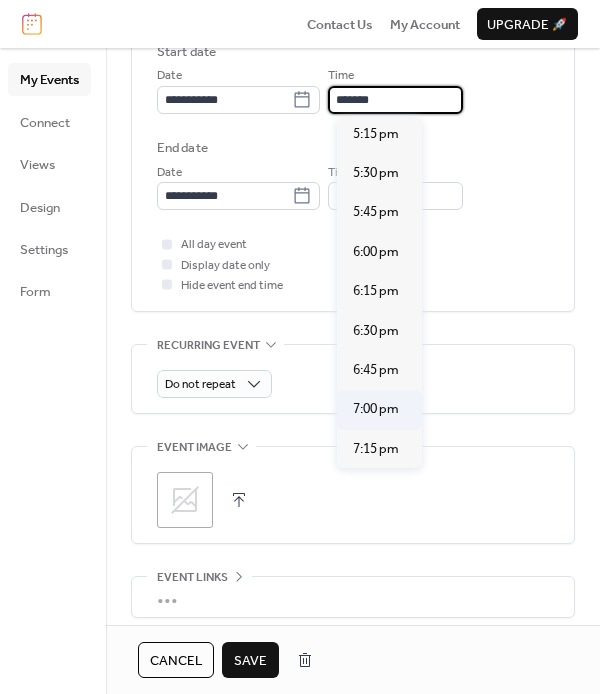 type on "*******" 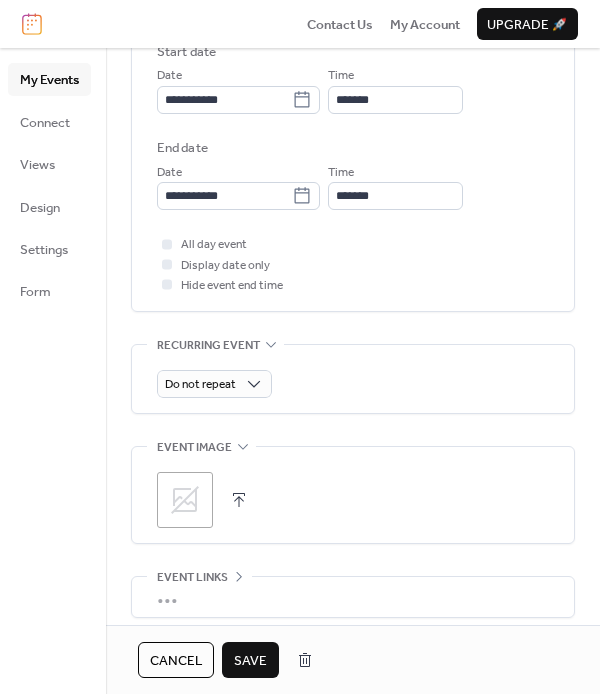 click on "Save" at bounding box center (250, 661) 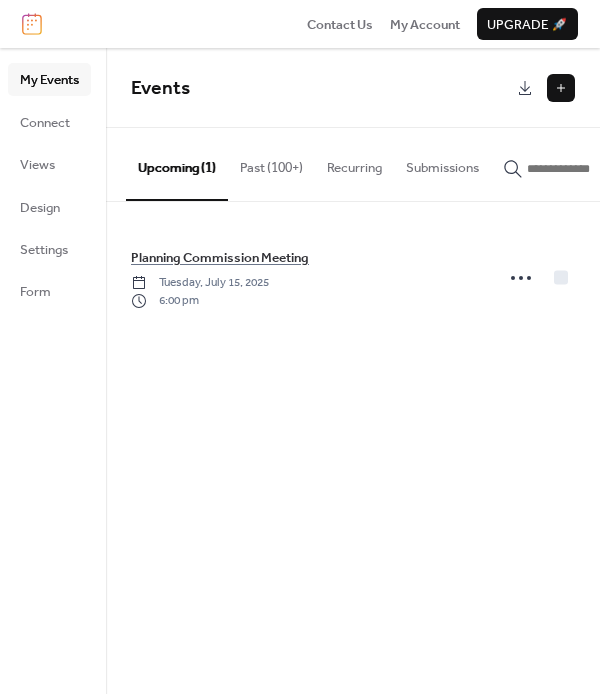 click at bounding box center [561, 88] 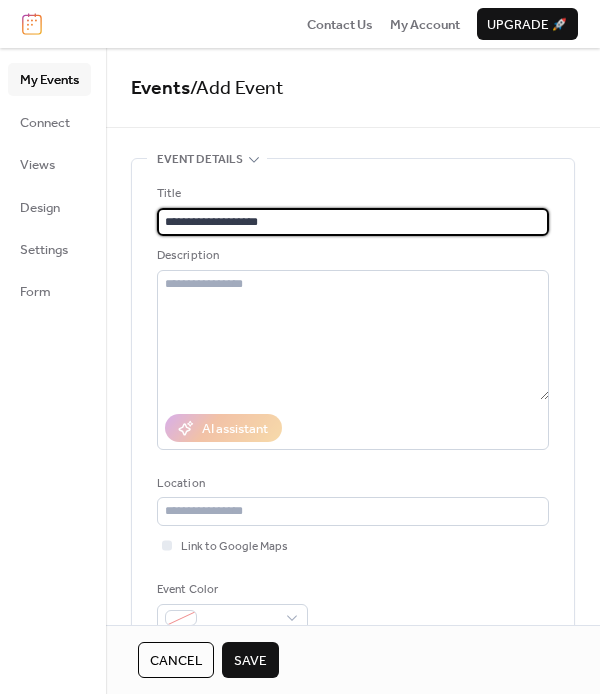type on "**********" 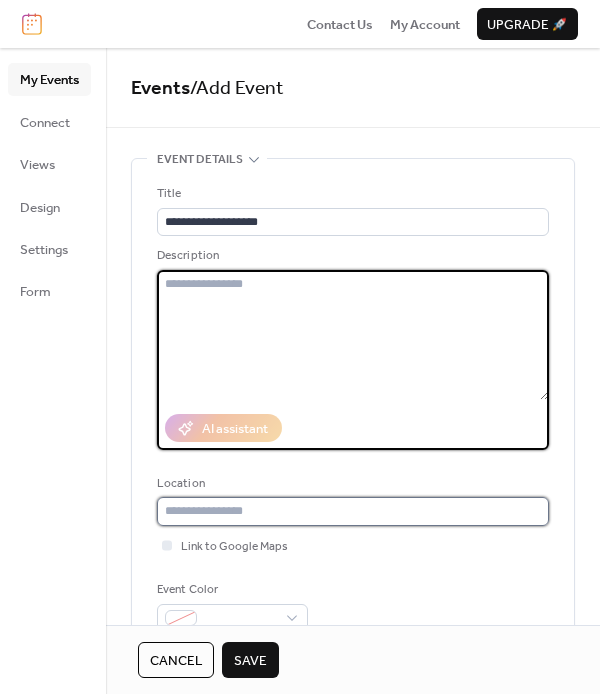 click at bounding box center [353, 511] 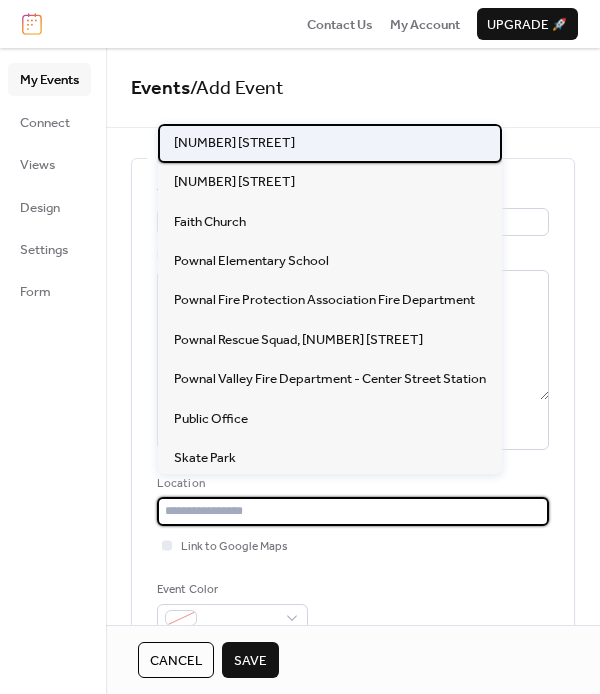 click on "[NUMBER] [STREET]" at bounding box center [234, 143] 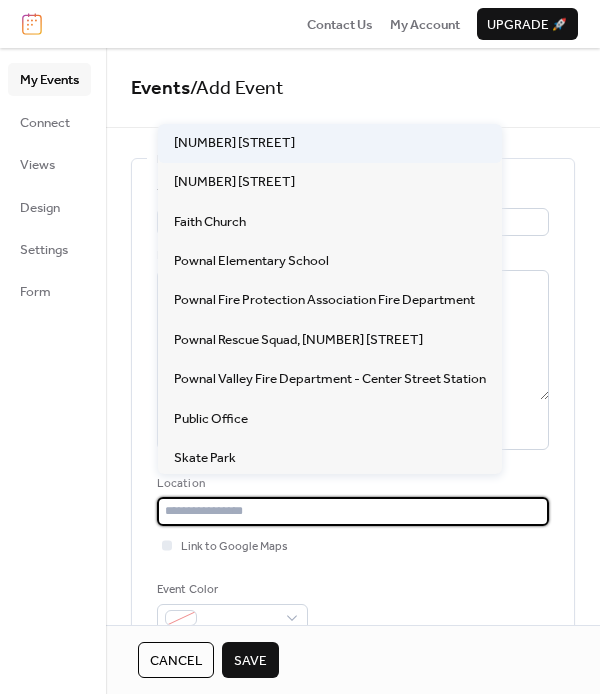 type on "**********" 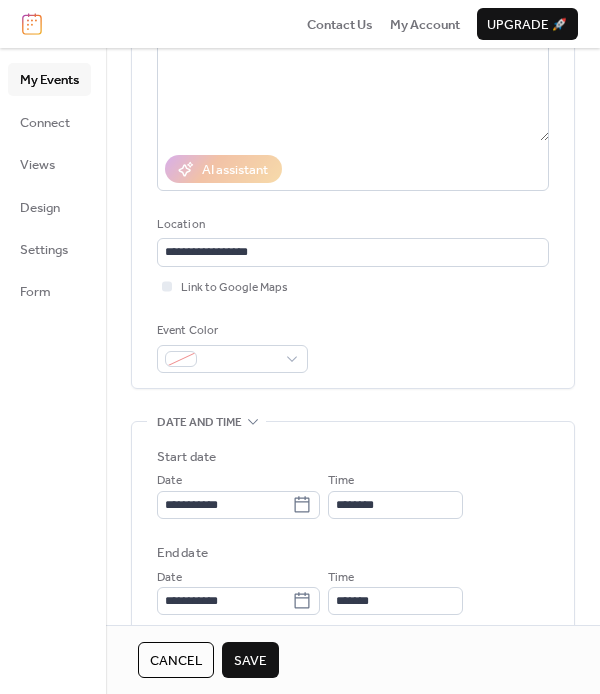 scroll, scrollTop: 263, scrollLeft: 0, axis: vertical 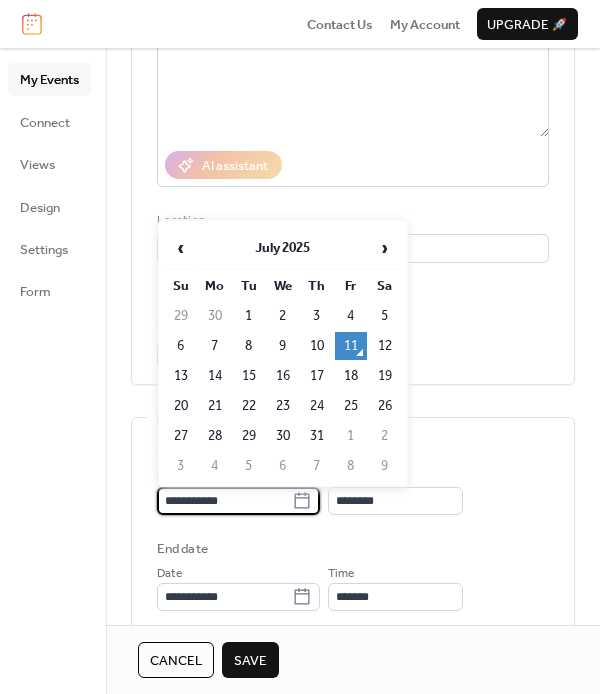 click on "**********" at bounding box center (224, 501) 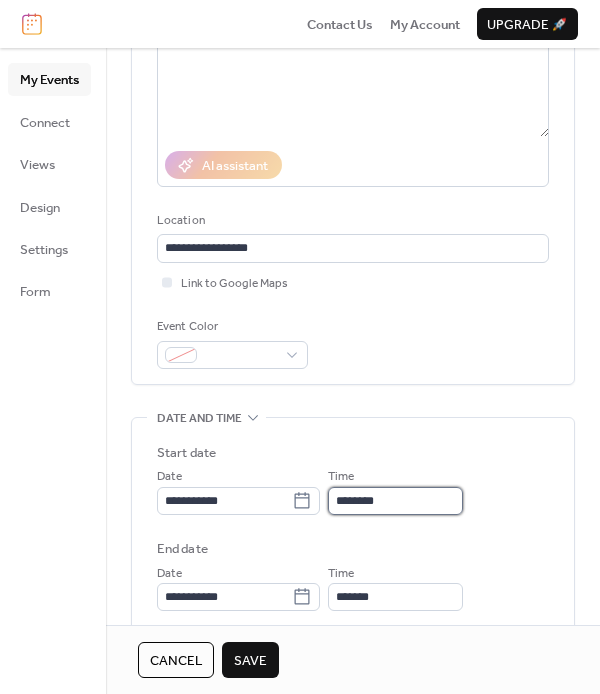 click on "********" at bounding box center [395, 501] 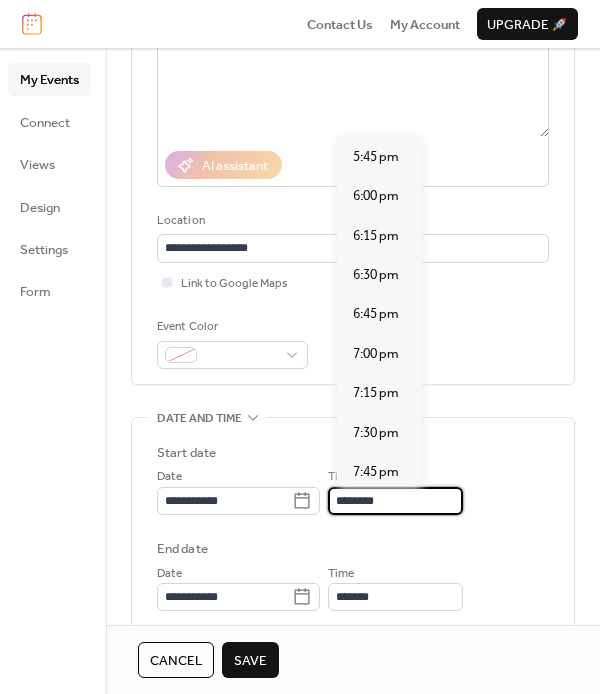 scroll, scrollTop: 2800, scrollLeft: 0, axis: vertical 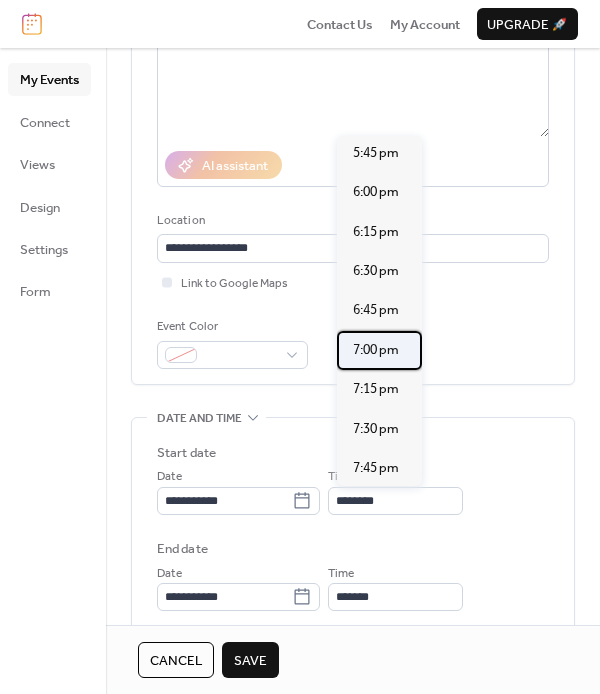 click on "7:00 pm" at bounding box center [376, 350] 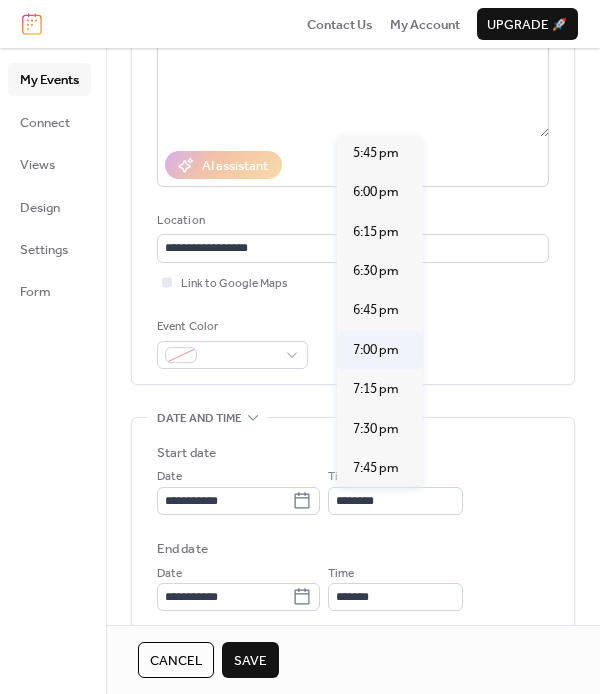 type on "*******" 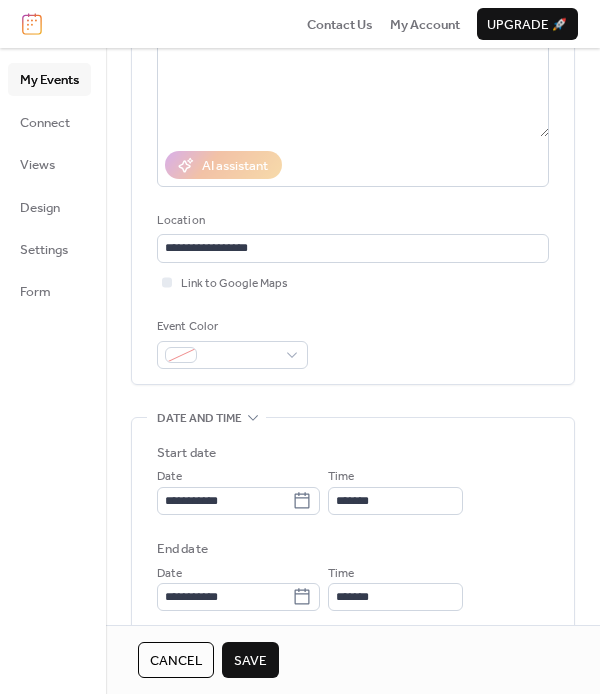 click on "Save" at bounding box center (250, 660) 